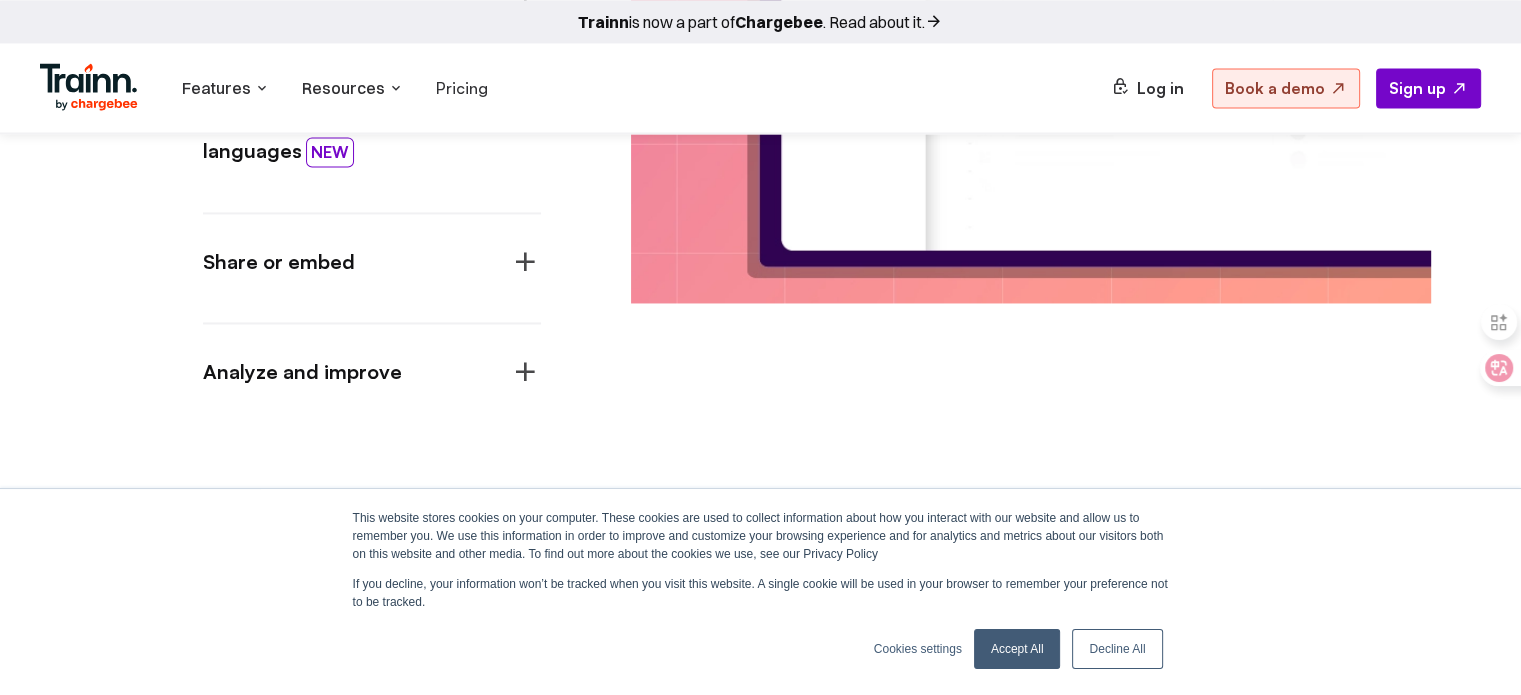 scroll, scrollTop: 2800, scrollLeft: 0, axis: vertical 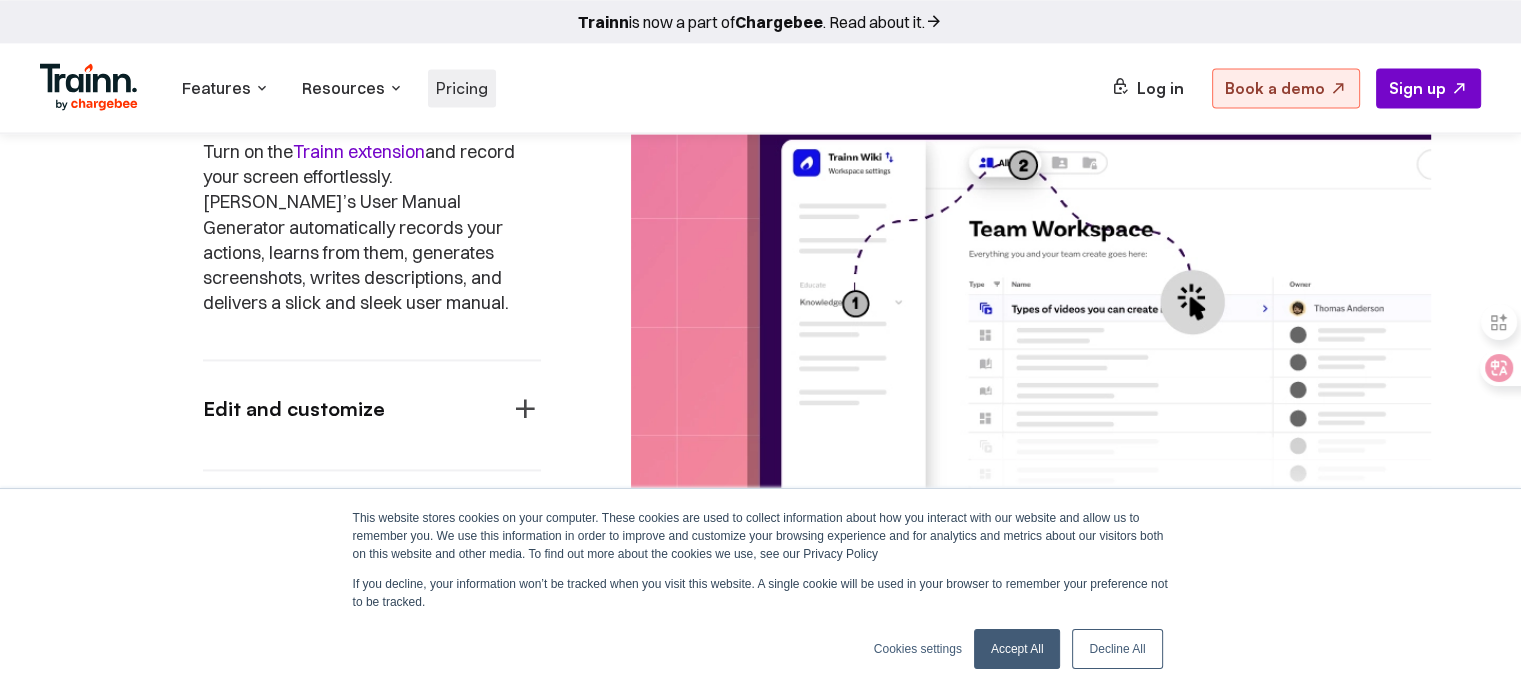 click on "Pricing" at bounding box center [462, 88] 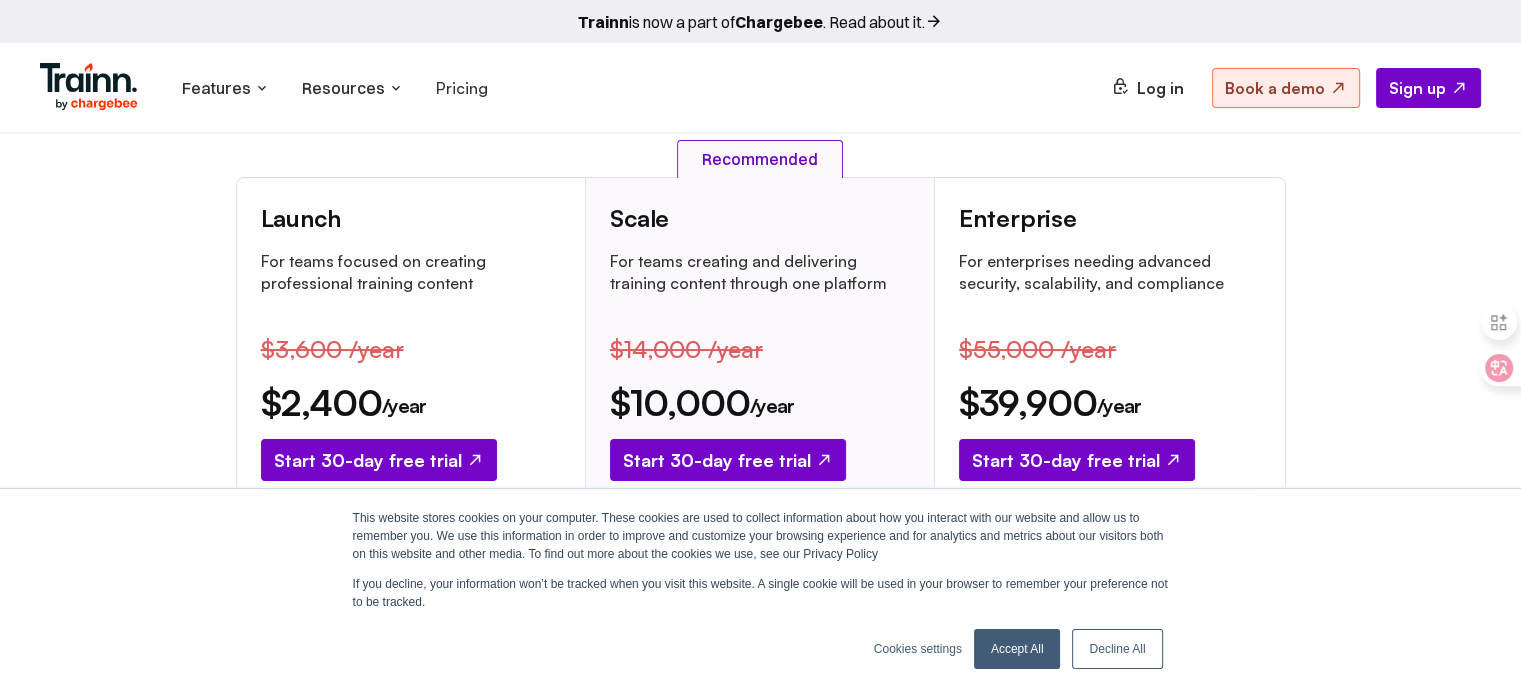 scroll, scrollTop: 0, scrollLeft: 0, axis: both 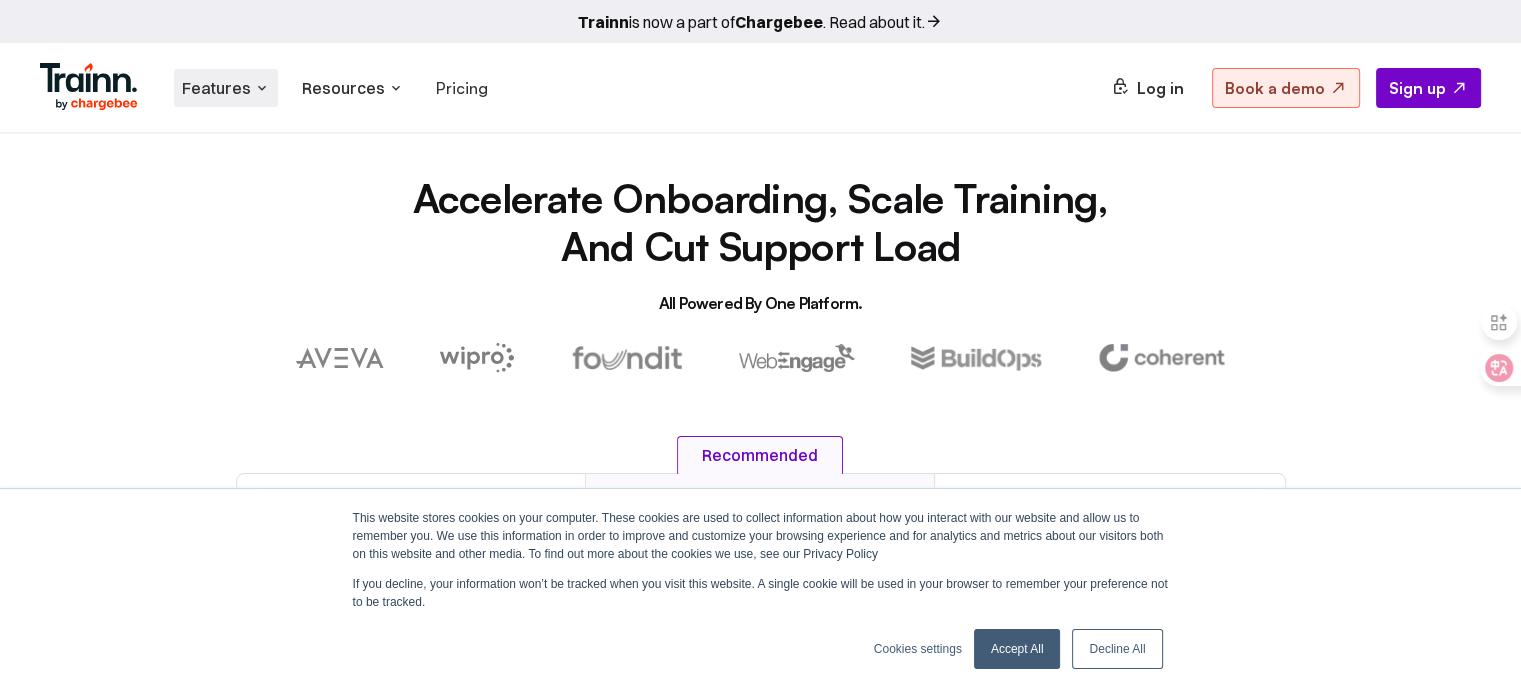 click on "Features" at bounding box center (216, 88) 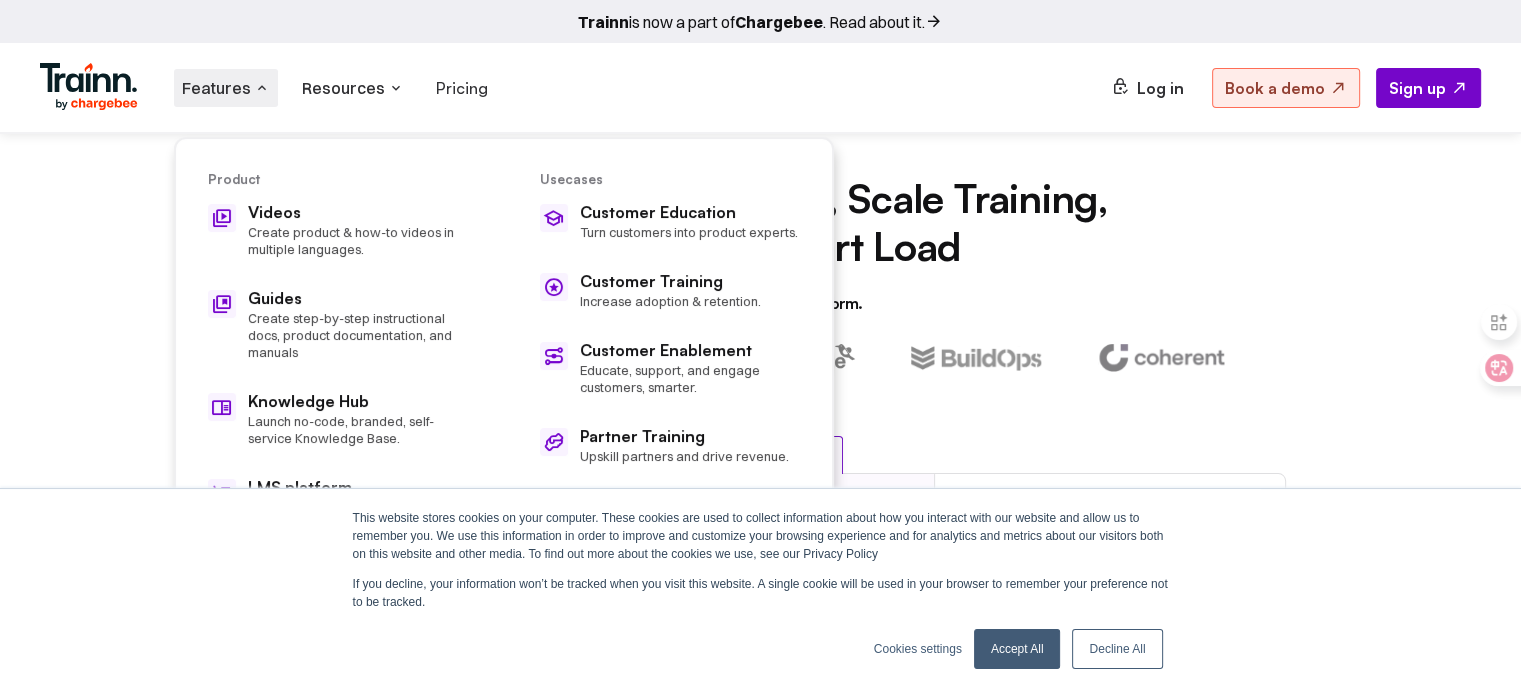 click at bounding box center (89, 87) 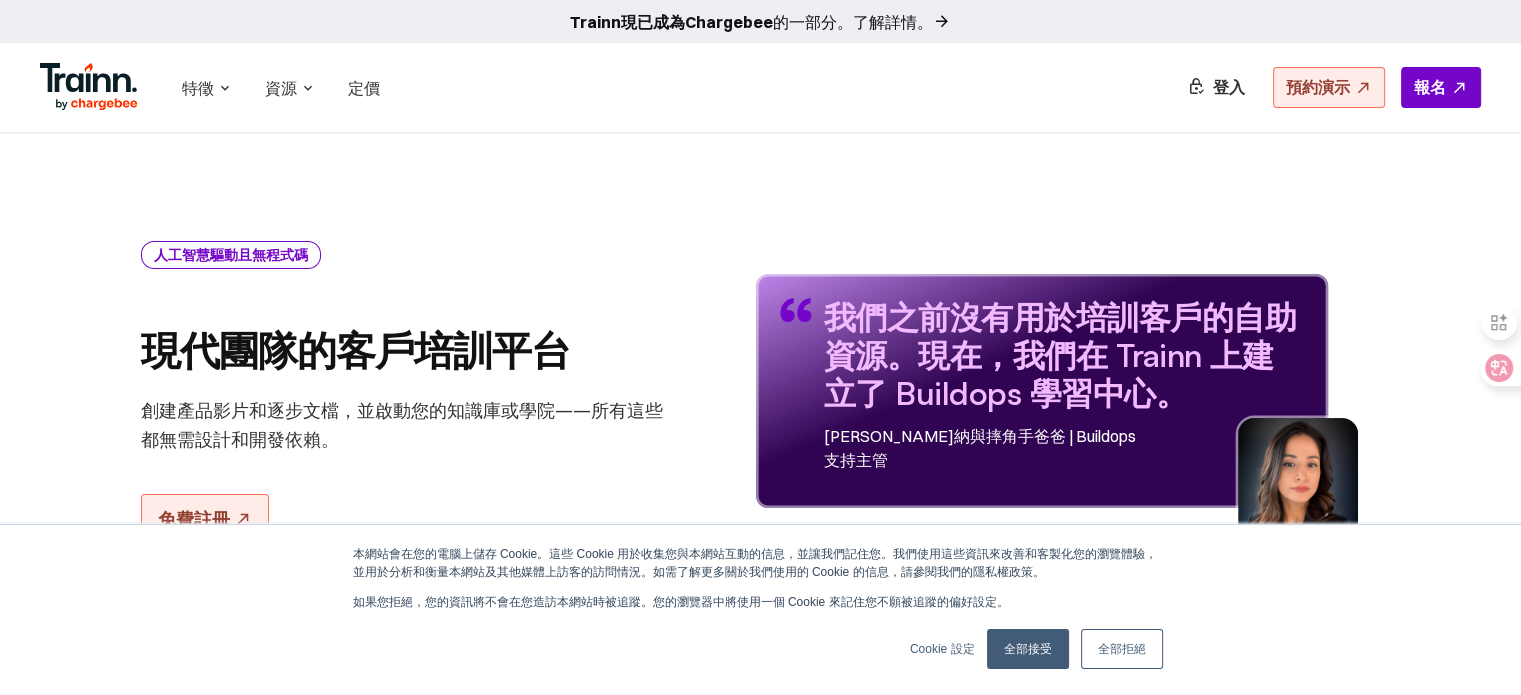 click on "全部拒絕" at bounding box center [1122, 649] 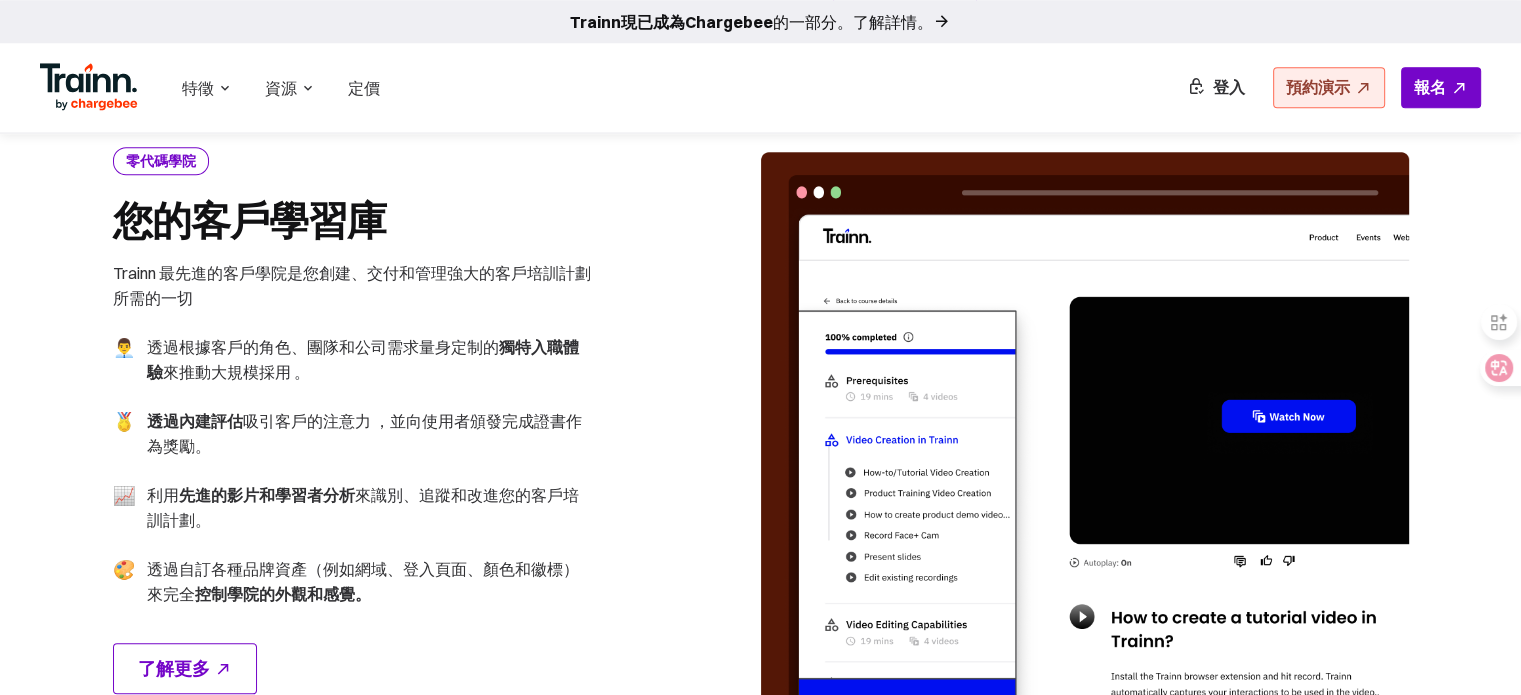 scroll, scrollTop: 1600, scrollLeft: 0, axis: vertical 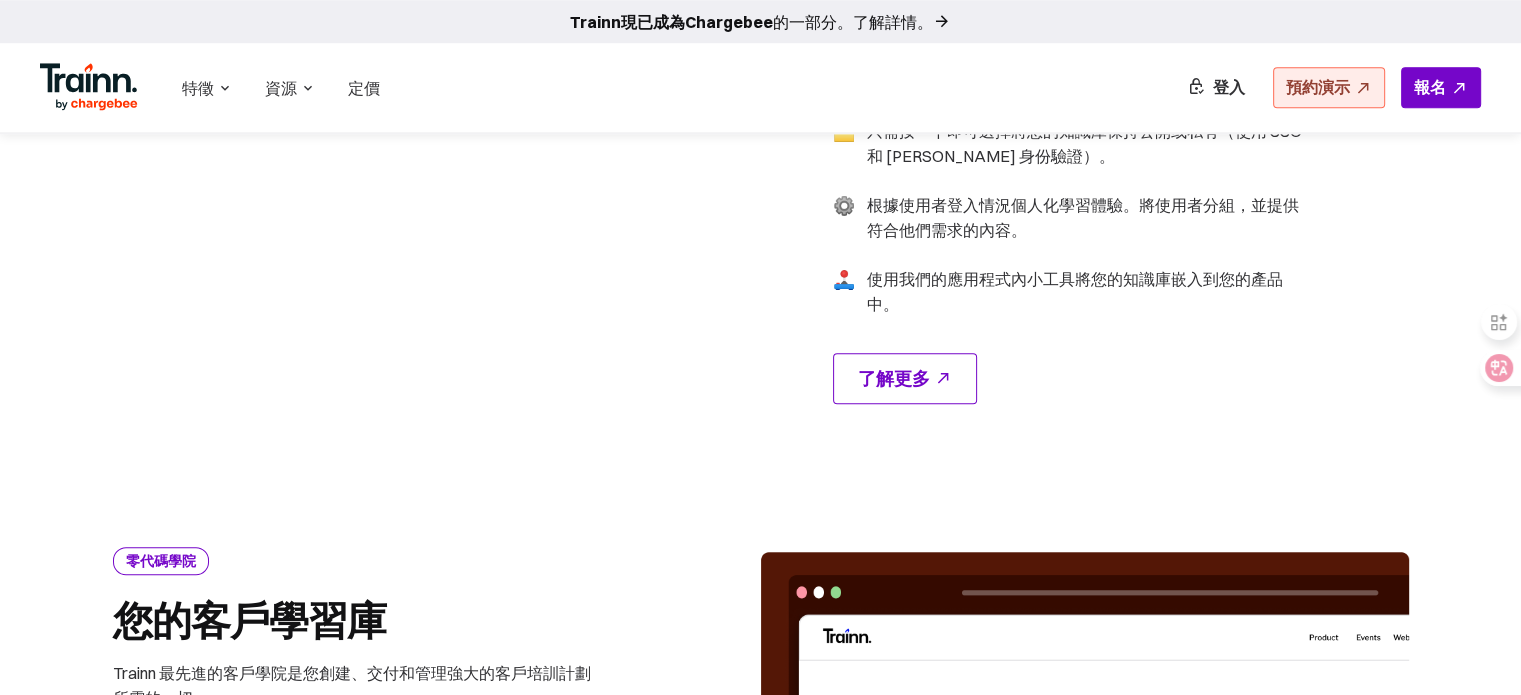 click at bounding box center [437, -76] 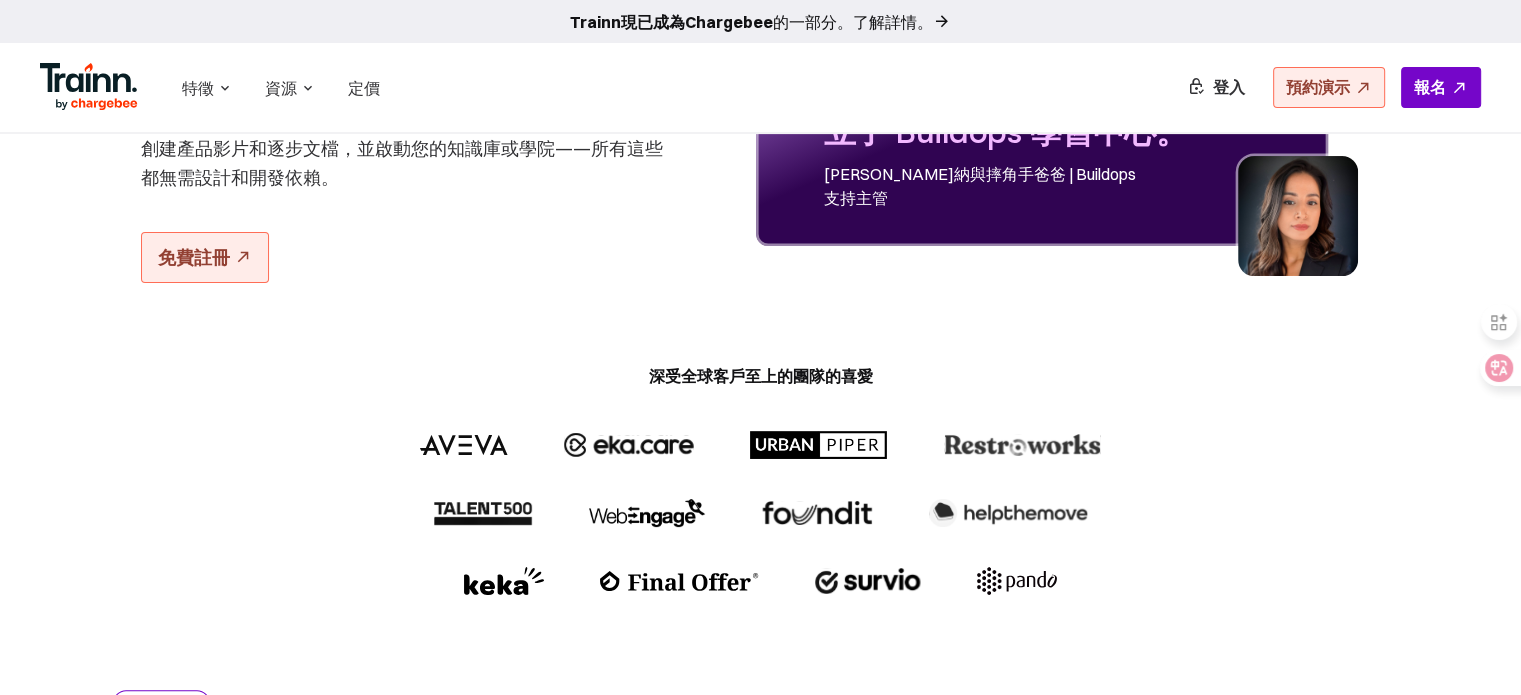 scroll, scrollTop: 0, scrollLeft: 0, axis: both 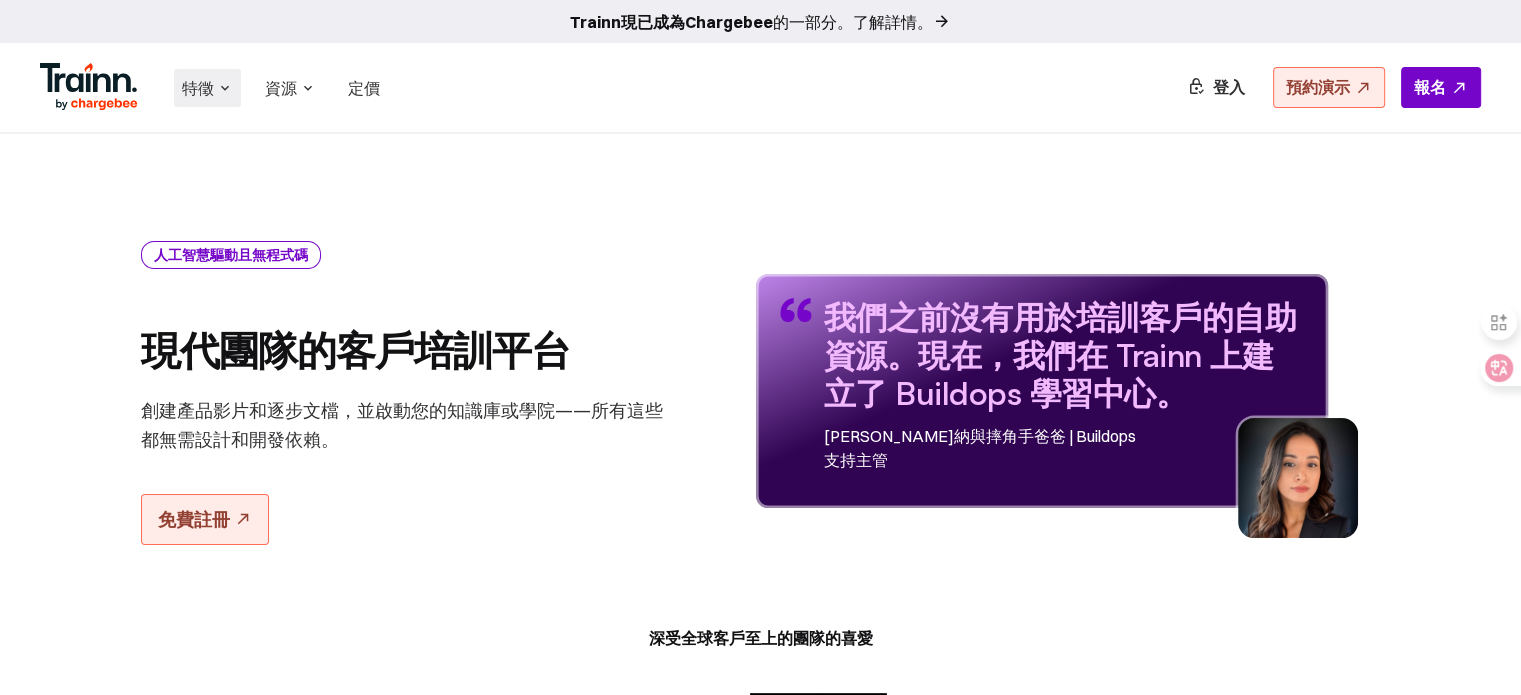 click at bounding box center (225, 88) 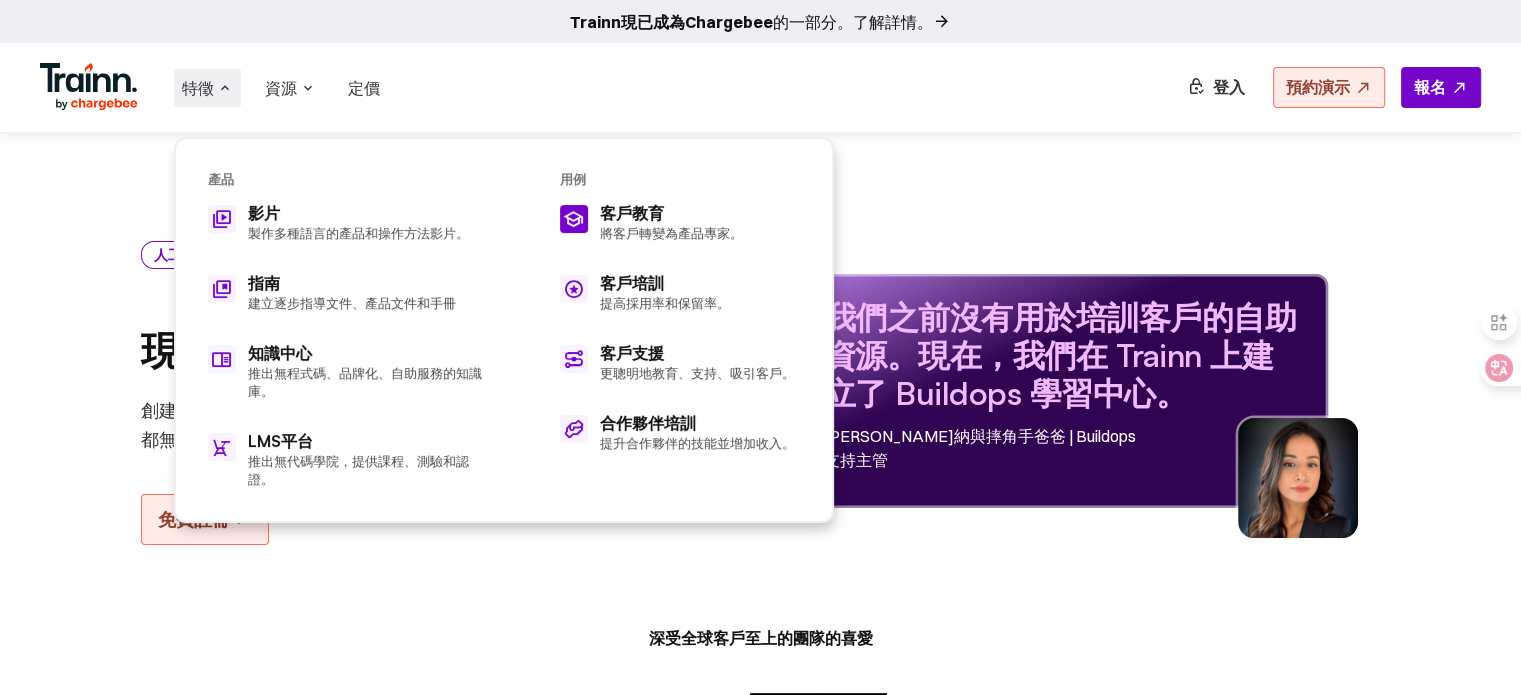 click on "客戶教育" at bounding box center [632, 213] 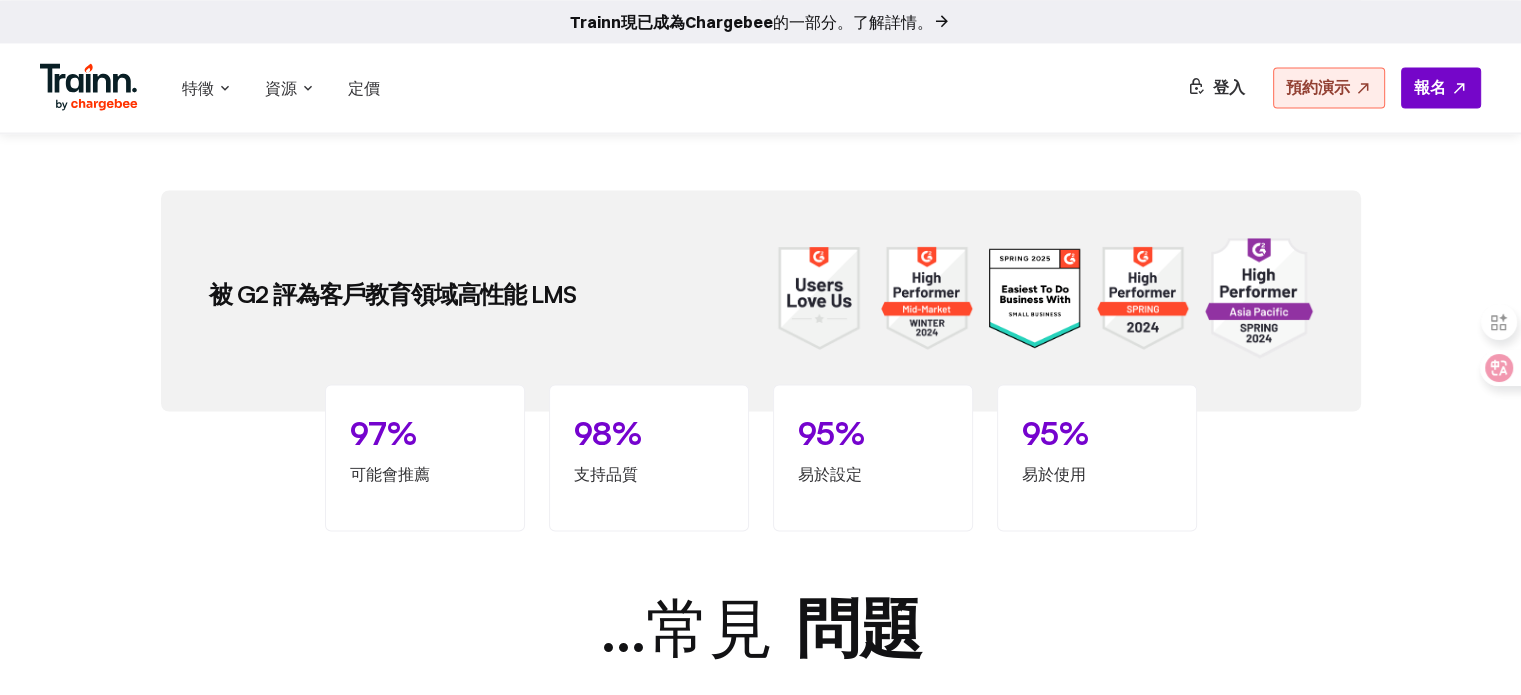 scroll, scrollTop: 3600, scrollLeft: 0, axis: vertical 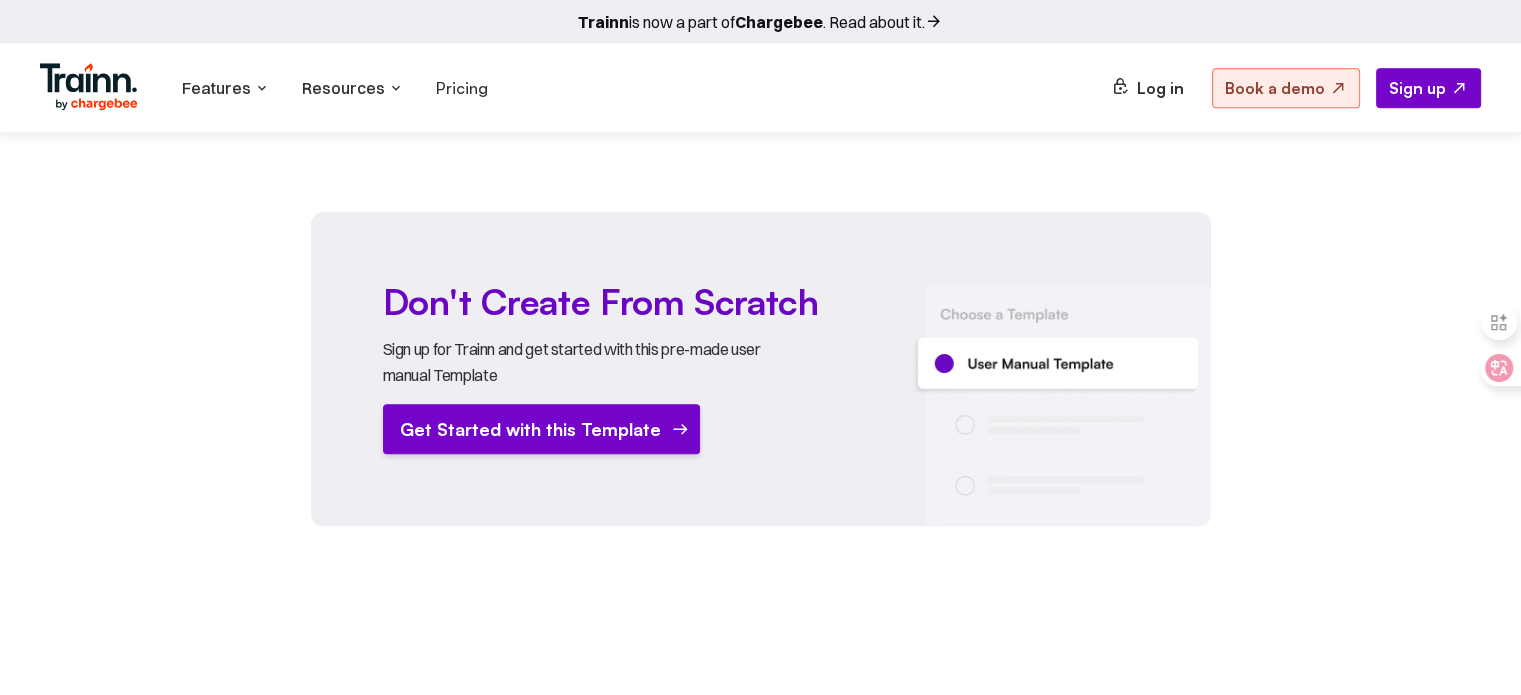 click on "Get Started with this Template" at bounding box center [541, 429] 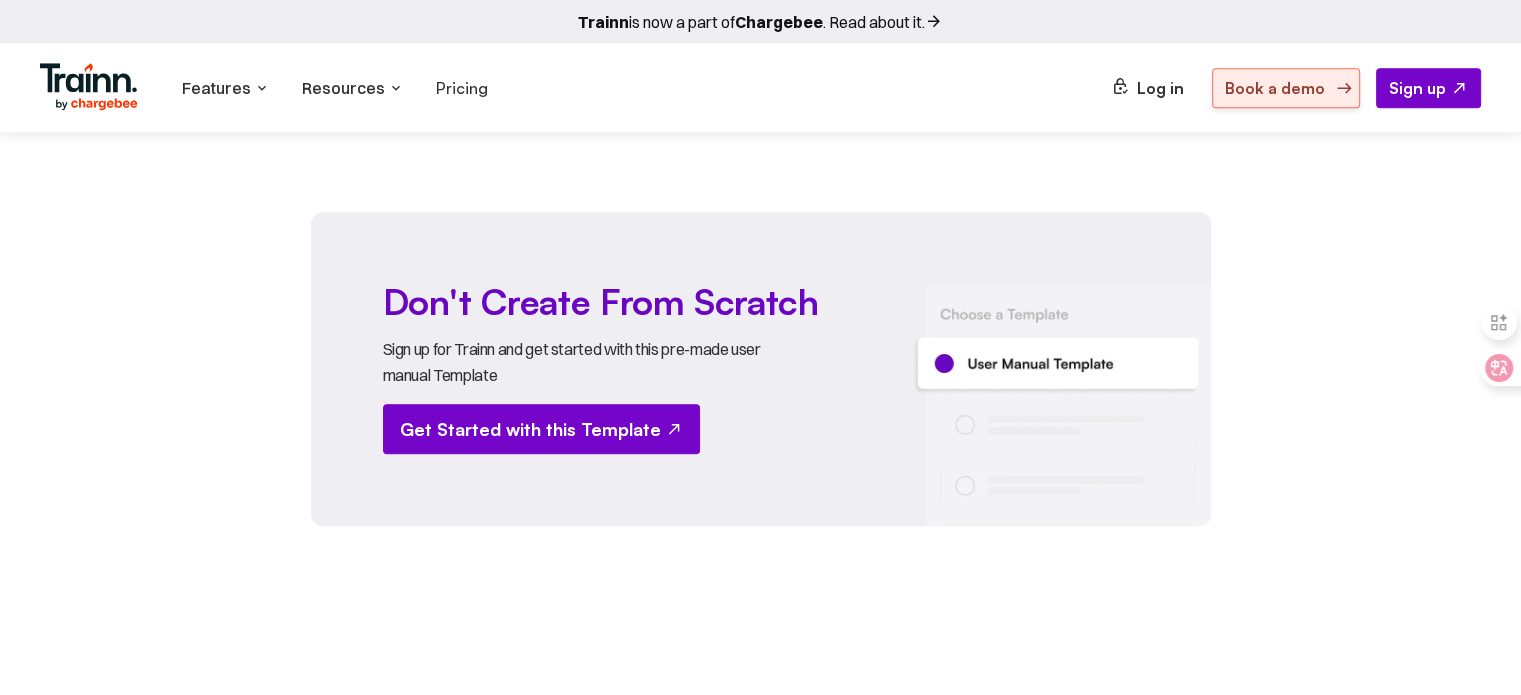click on "Book a demo" at bounding box center [1275, 88] 